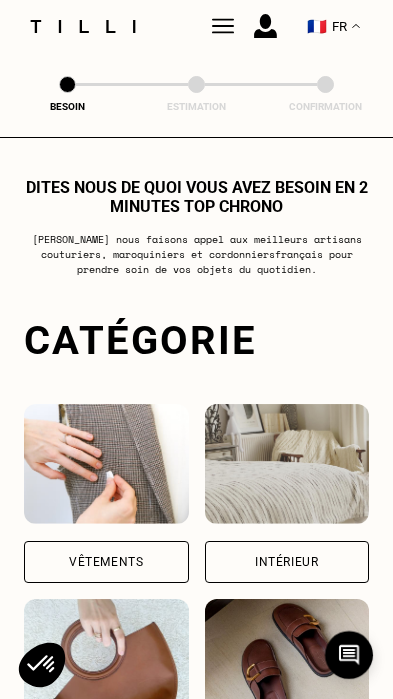 scroll, scrollTop: 0, scrollLeft: 0, axis: both 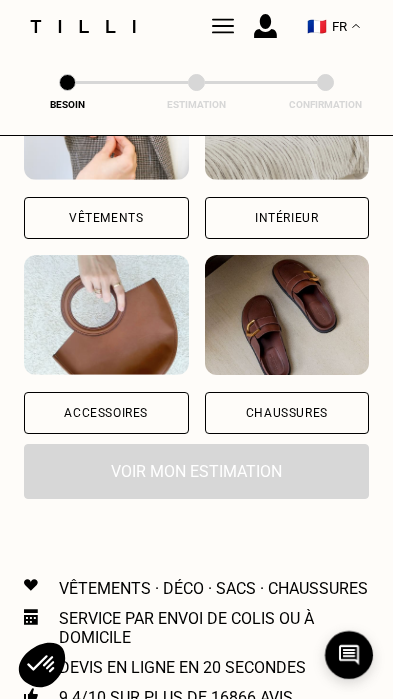 click on "Vêtements" at bounding box center (106, 218) 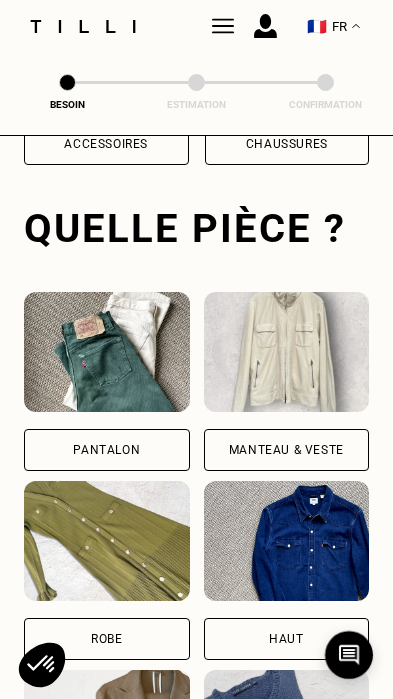 scroll, scrollTop: 652, scrollLeft: 0, axis: vertical 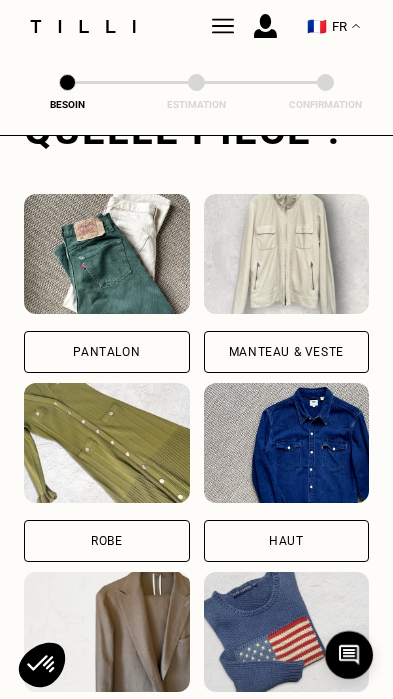 click on "Pantalon" at bounding box center (107, 283) 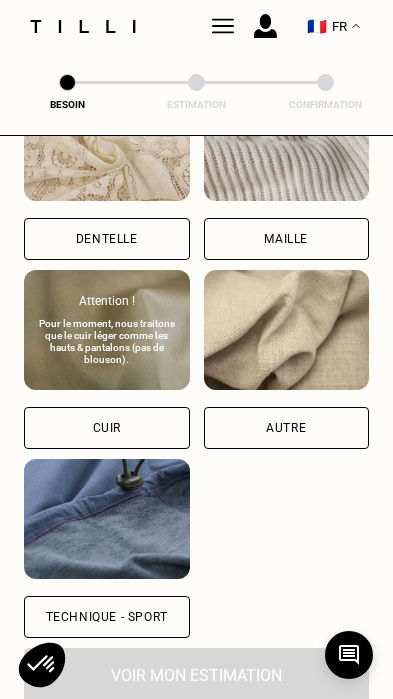 scroll, scrollTop: 2468, scrollLeft: 0, axis: vertical 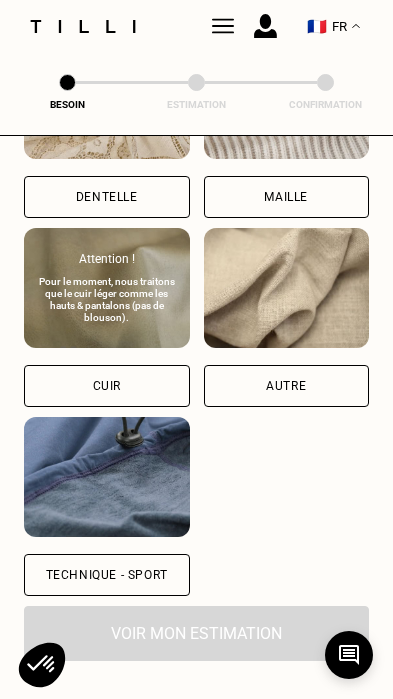 click on "Autre" at bounding box center [287, 386] 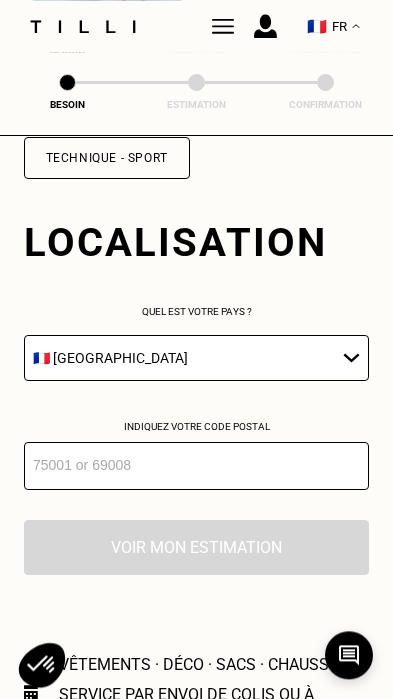 scroll, scrollTop: 2946, scrollLeft: 0, axis: vertical 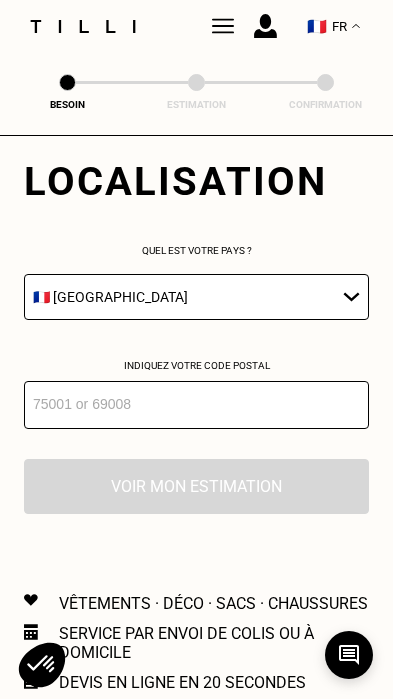 click at bounding box center (196, 405) 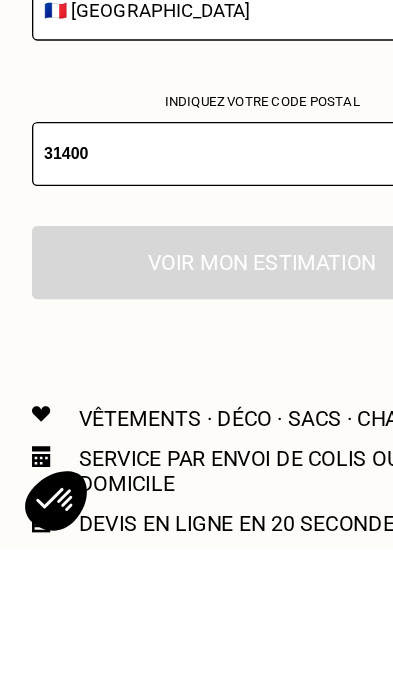 type on "31400" 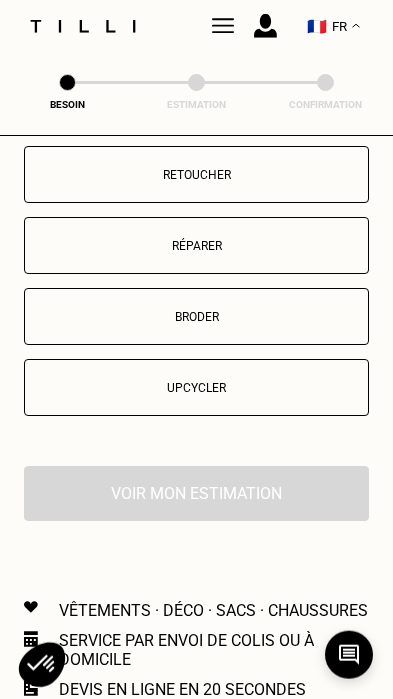 scroll, scrollTop: 3478, scrollLeft: 0, axis: vertical 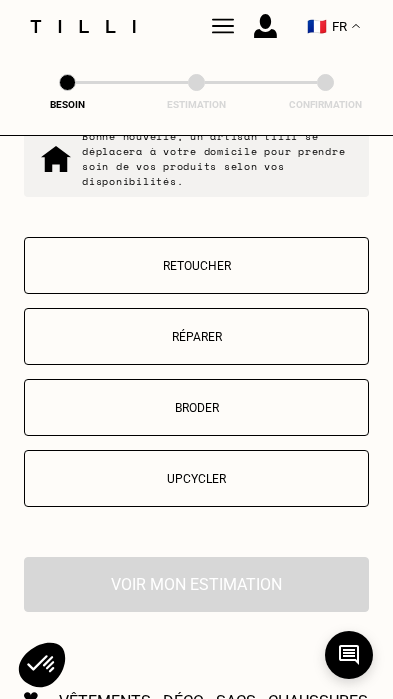 click on "Retoucher" at bounding box center [196, 266] 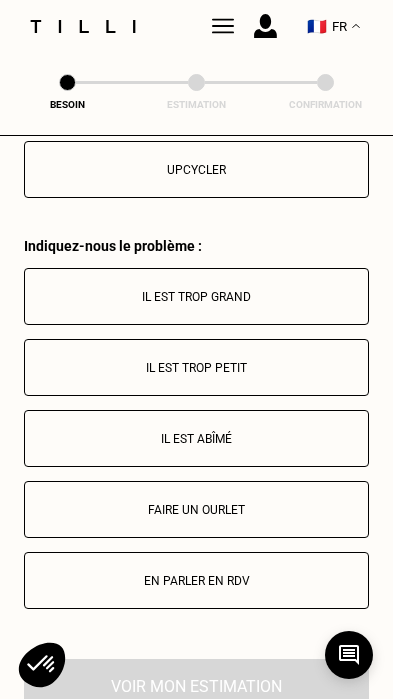 scroll, scrollTop: 3808, scrollLeft: 0, axis: vertical 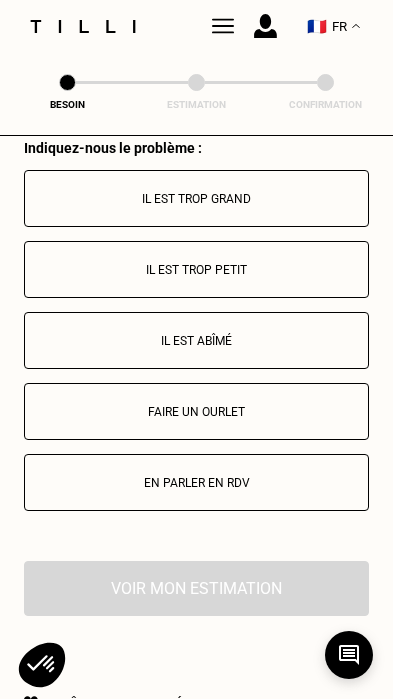 click on "Faire un ourlet" at bounding box center [196, 412] 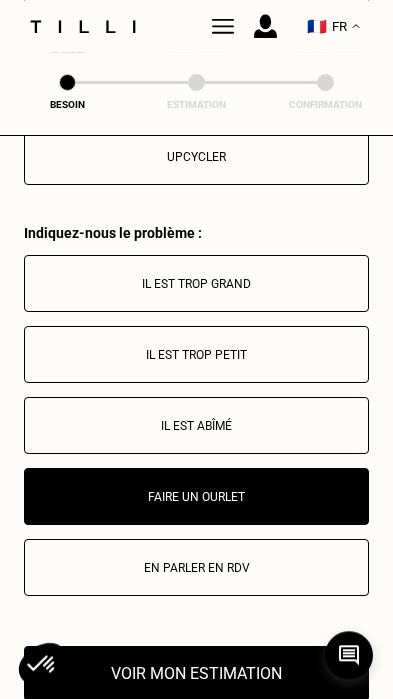 click on "Il est trop grand" at bounding box center [196, 284] 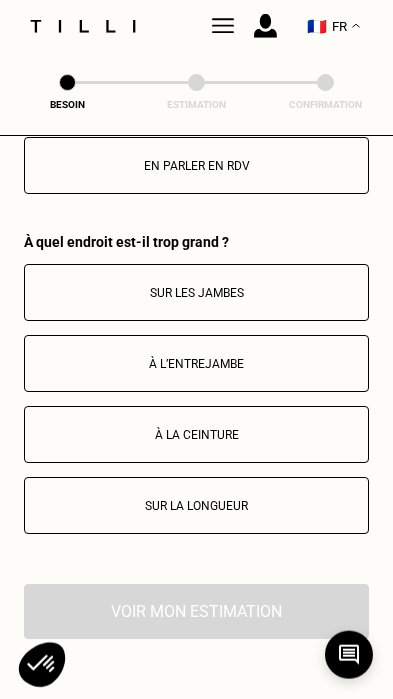 scroll, scrollTop: 4220, scrollLeft: 0, axis: vertical 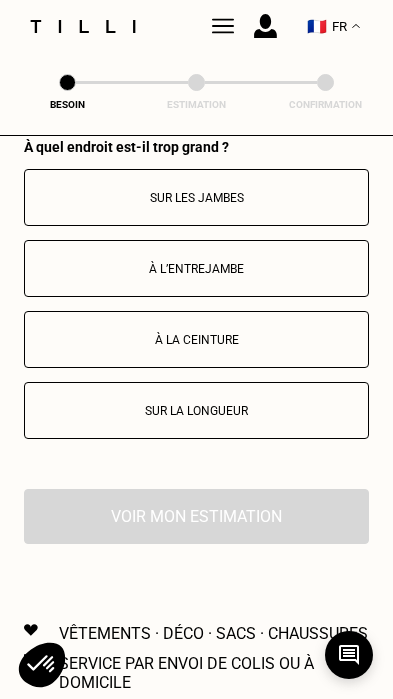 click on "Sur les jambes" at bounding box center [196, 198] 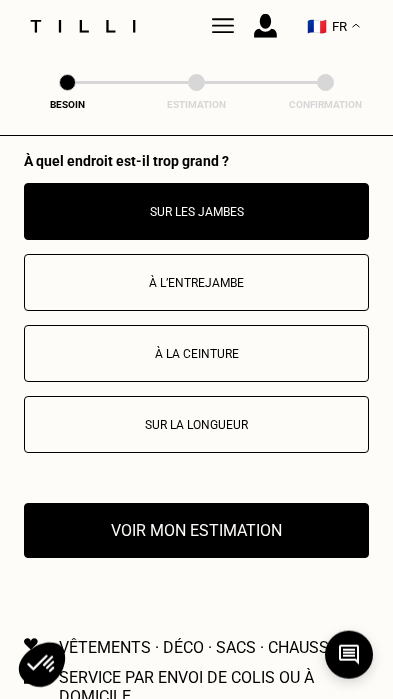scroll, scrollTop: 4207, scrollLeft: 0, axis: vertical 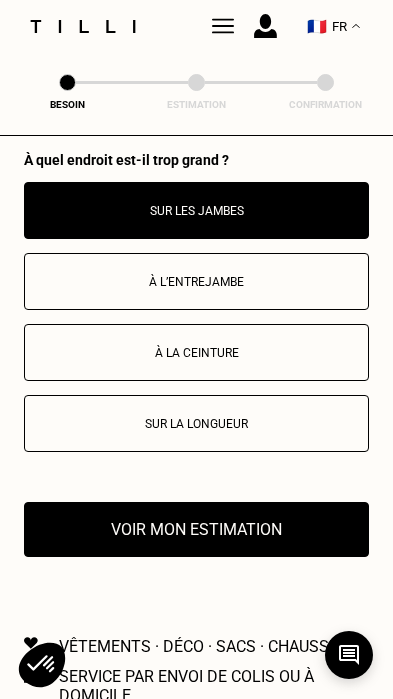click on "Sur les jambes" at bounding box center [196, 211] 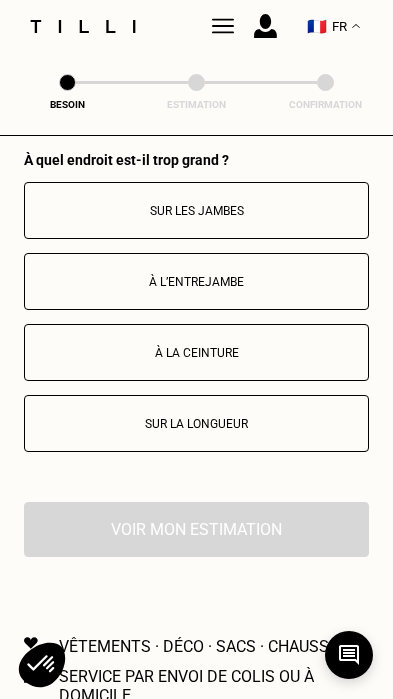 click on "Sur la longueur" at bounding box center (196, 424) 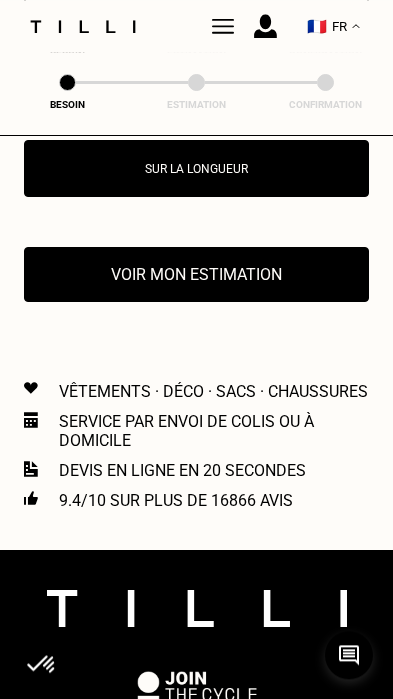 scroll, scrollTop: 4465, scrollLeft: 0, axis: vertical 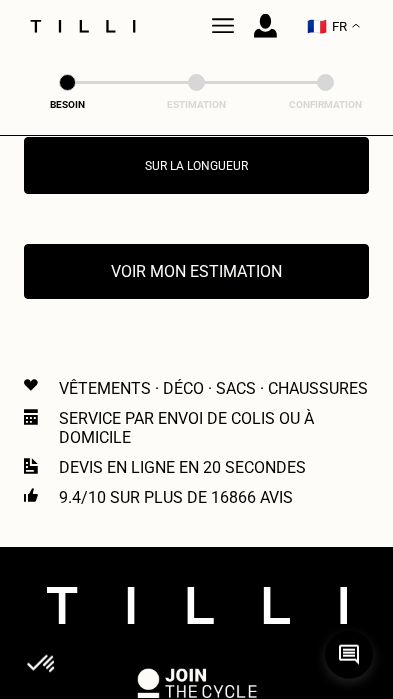 click on "Voir mon estimation" at bounding box center [196, 271] 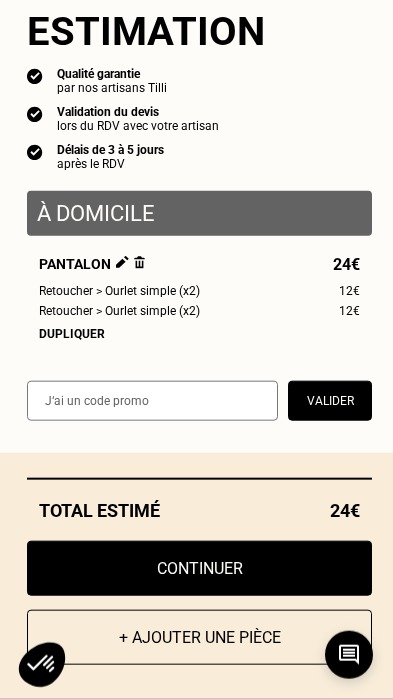 scroll, scrollTop: 4466, scrollLeft: 0, axis: vertical 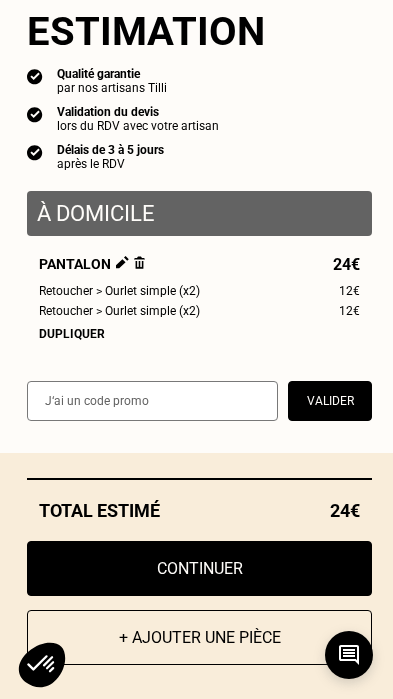 click on "Dupliquer" at bounding box center [199, 334] 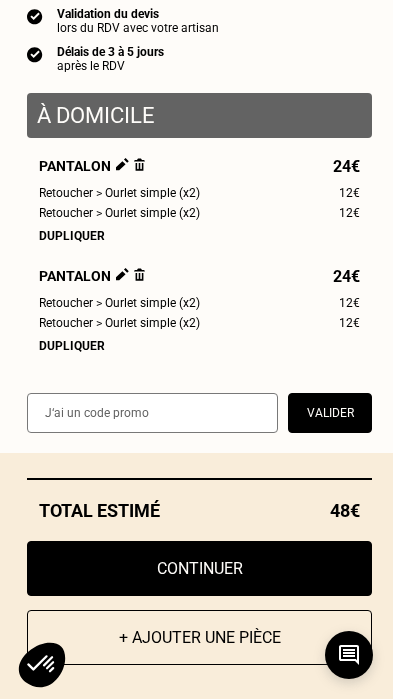 click on "Dupliquer" at bounding box center (199, 346) 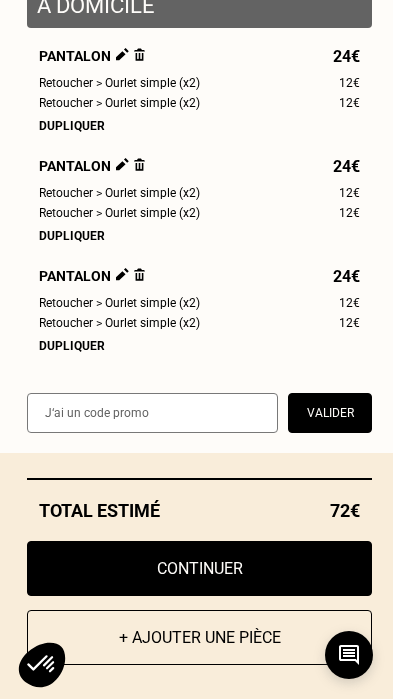 scroll, scrollTop: 221, scrollLeft: 0, axis: vertical 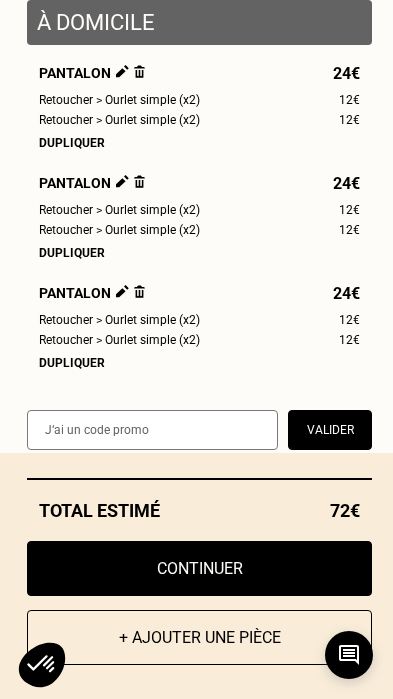 click on "Pantalon 24€" at bounding box center (199, 183) 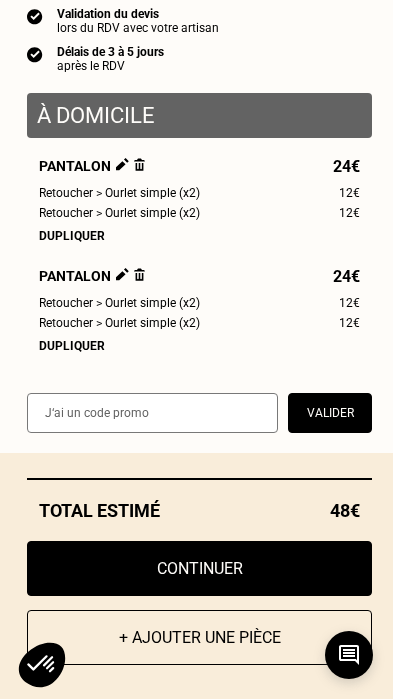 scroll, scrollTop: 110, scrollLeft: 0, axis: vertical 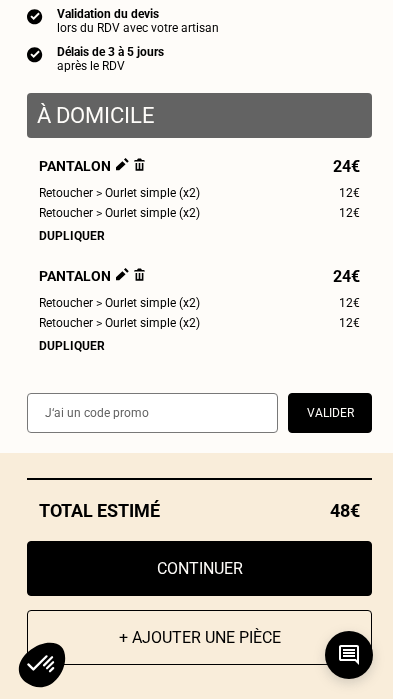 click at bounding box center (139, 274) 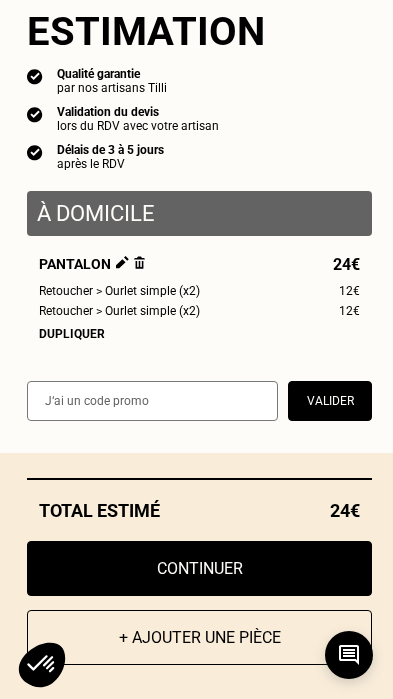 scroll, scrollTop: 0, scrollLeft: 0, axis: both 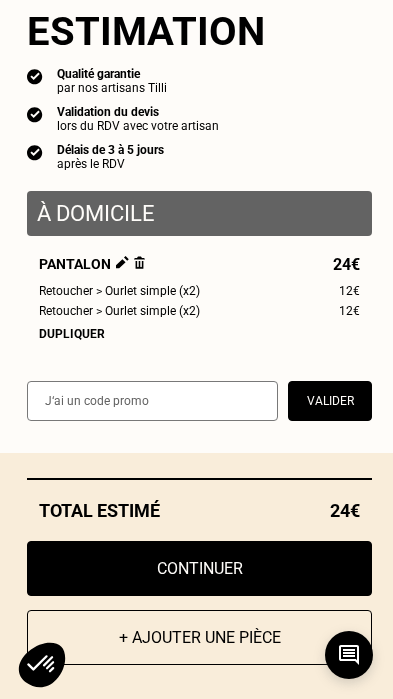 click on "Pantalon" at bounding box center (92, 264) 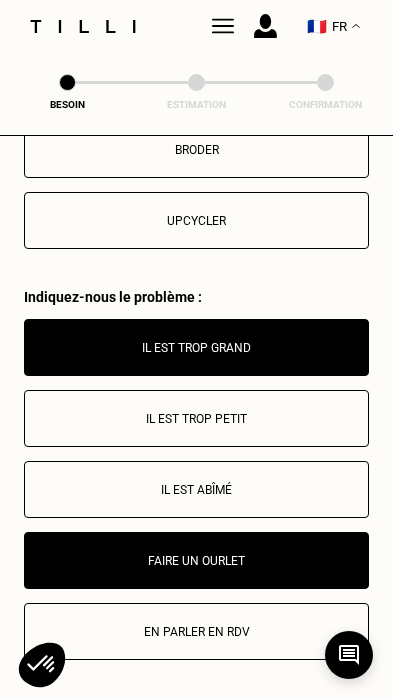 scroll, scrollTop: 3697, scrollLeft: 0, axis: vertical 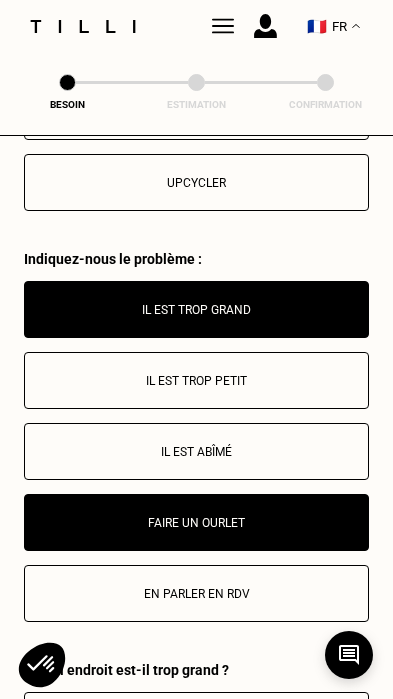 click on "Il est trop grand" at bounding box center (196, 309) 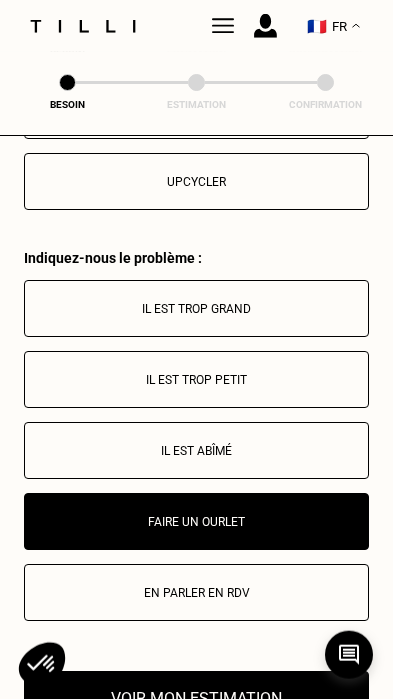 click on "Faire un ourlet" at bounding box center [196, 522] 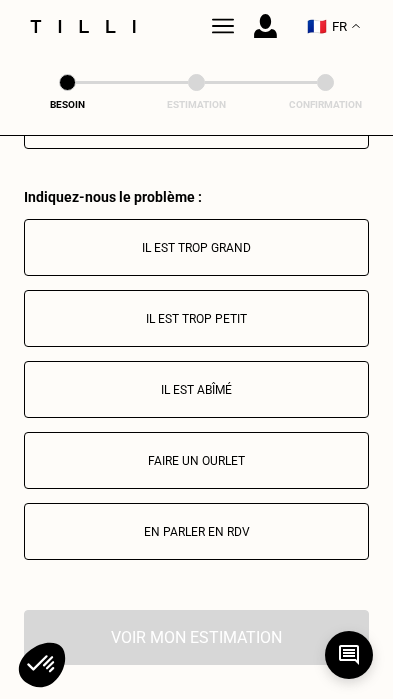 click on "Il est trop grand" at bounding box center (196, 248) 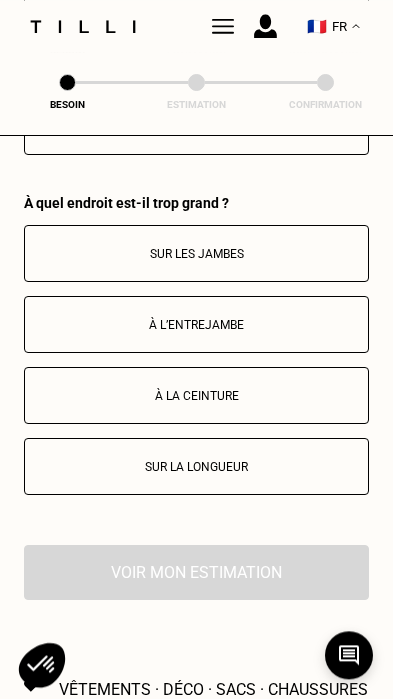 scroll, scrollTop: 4220, scrollLeft: 0, axis: vertical 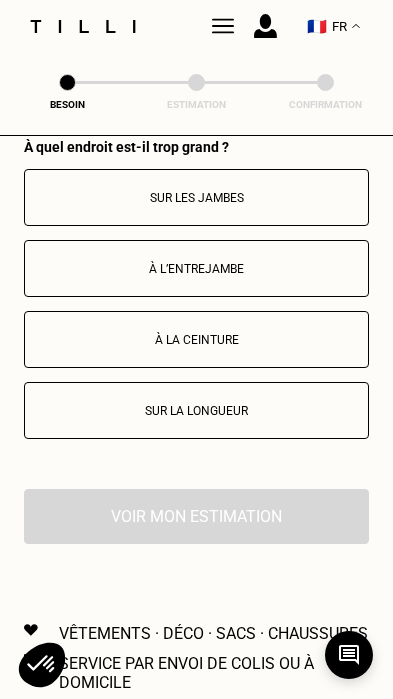 click on "Sur les jambes" at bounding box center (196, 197) 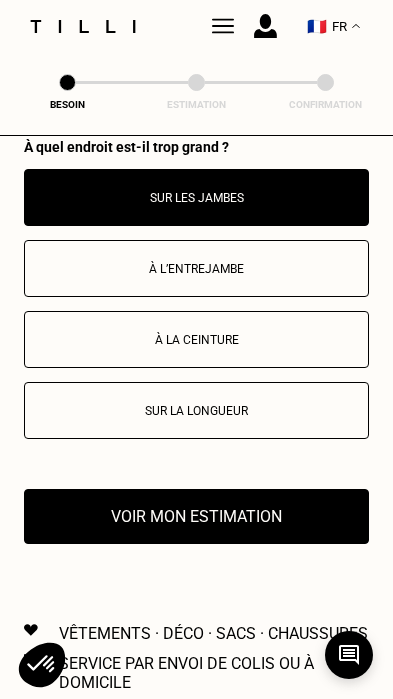 click on "Sur les jambes" at bounding box center [196, 198] 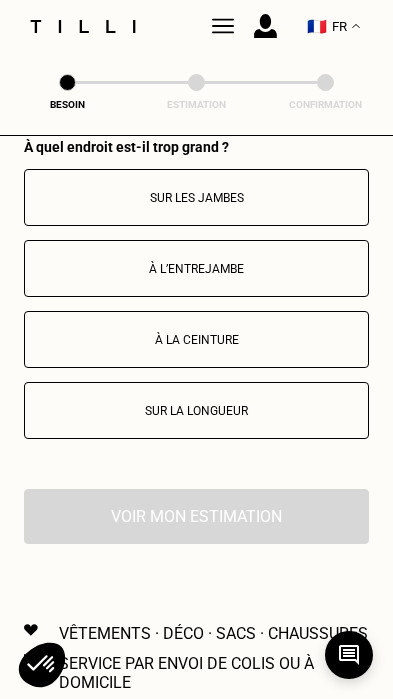 click on "Sur la longueur" at bounding box center (196, 410) 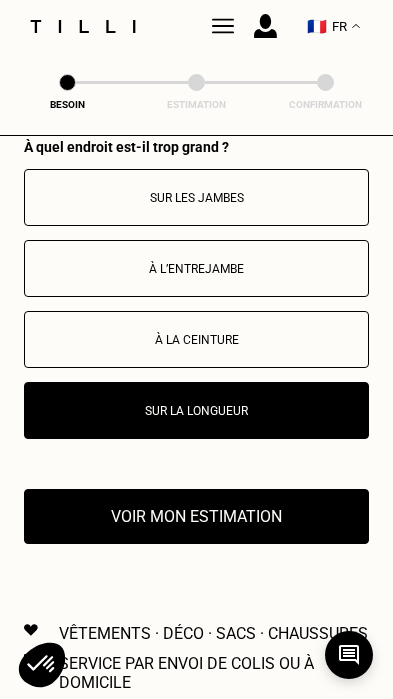 click on "Voir mon estimation" at bounding box center [196, 516] 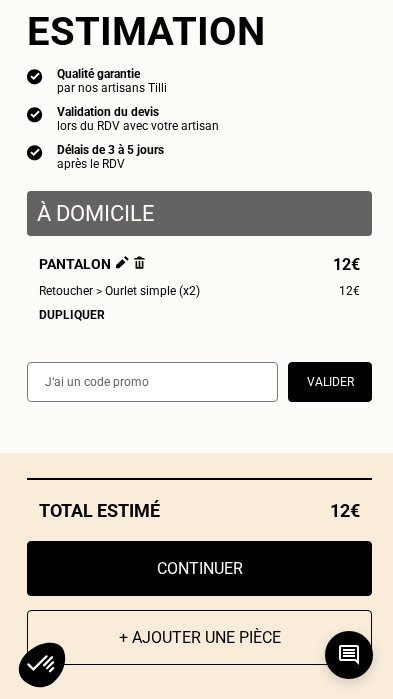 click on "Dupliquer" at bounding box center (199, 315) 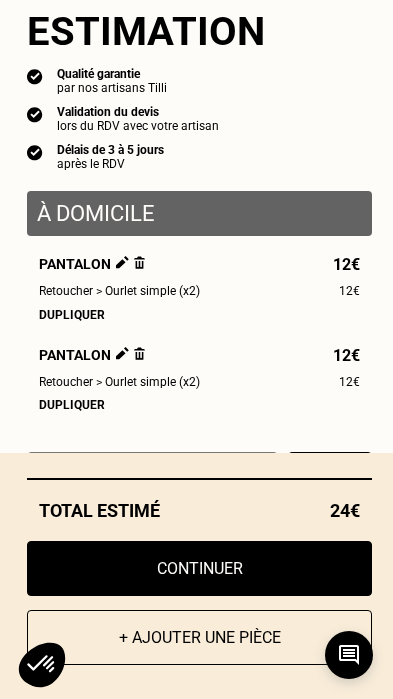 click on "Dupliquer" at bounding box center (199, 405) 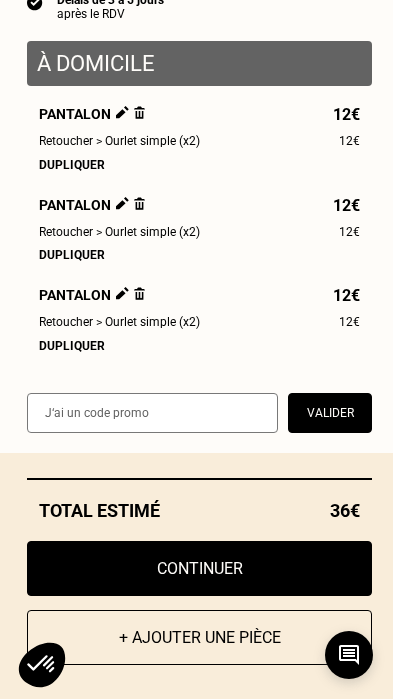 scroll, scrollTop: 163, scrollLeft: 0, axis: vertical 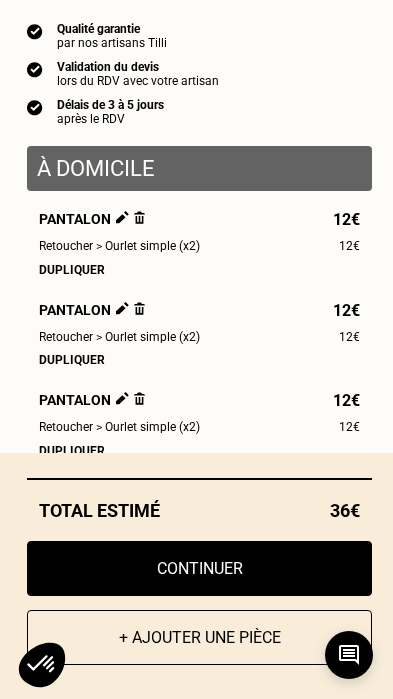 click at bounding box center (139, 308) 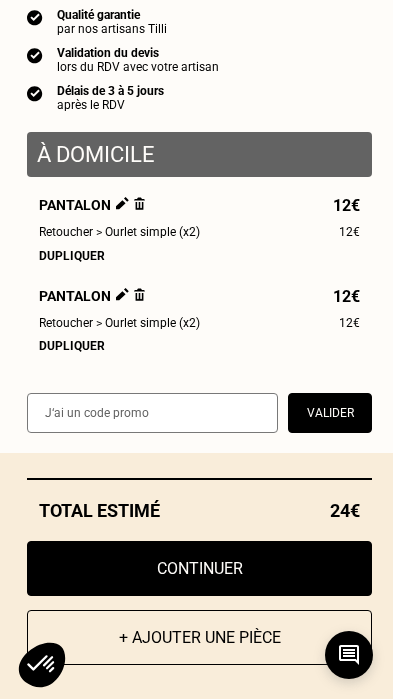 scroll, scrollTop: 71, scrollLeft: 0, axis: vertical 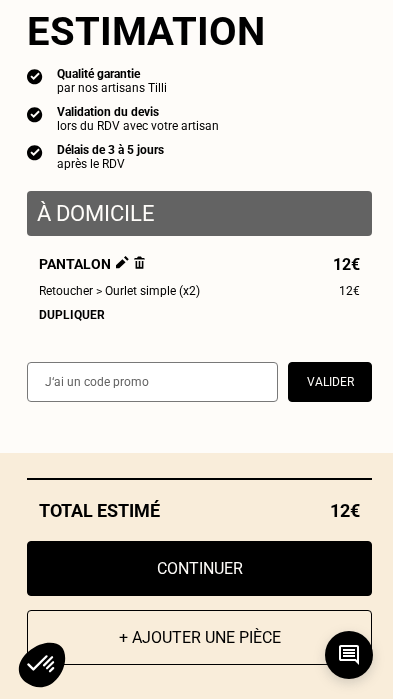 click on "+ Ajouter une pièce" at bounding box center (199, 637) 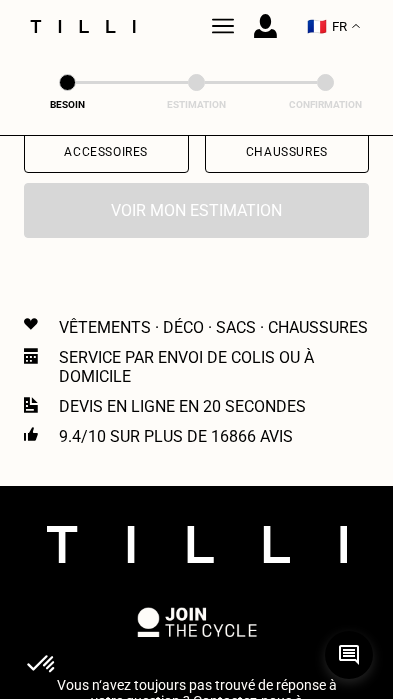 scroll, scrollTop: 455, scrollLeft: 0, axis: vertical 